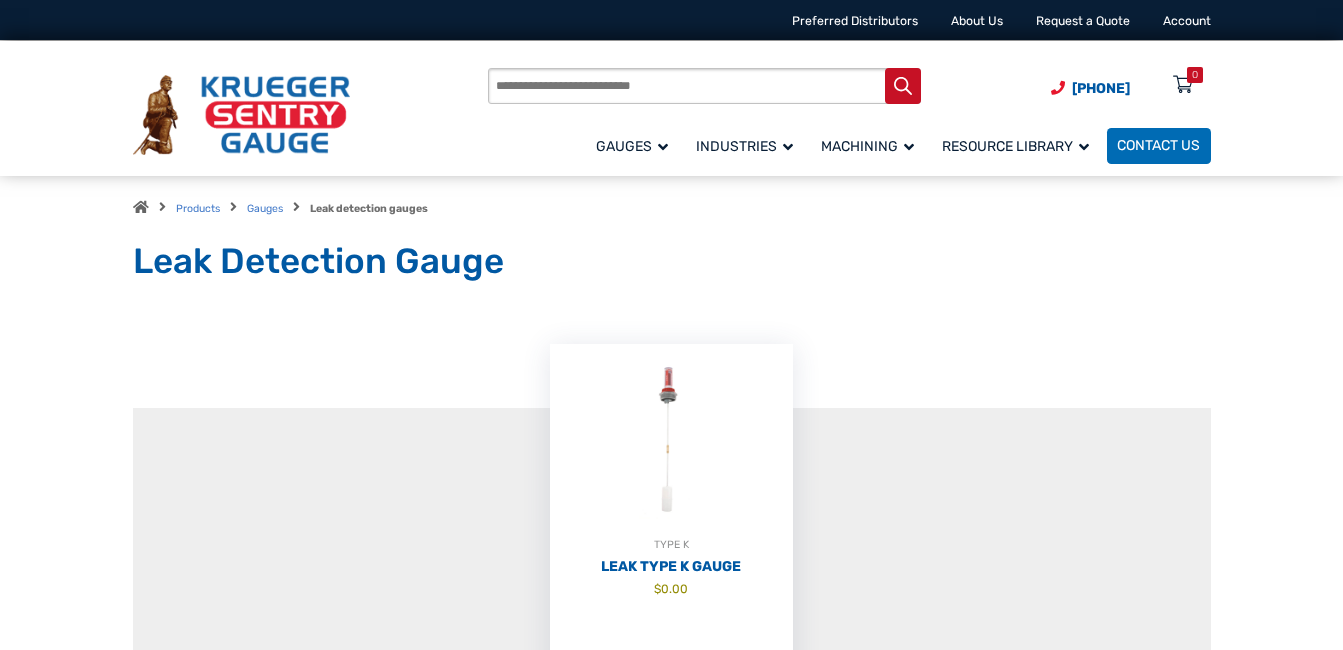 scroll, scrollTop: 0, scrollLeft: 0, axis: both 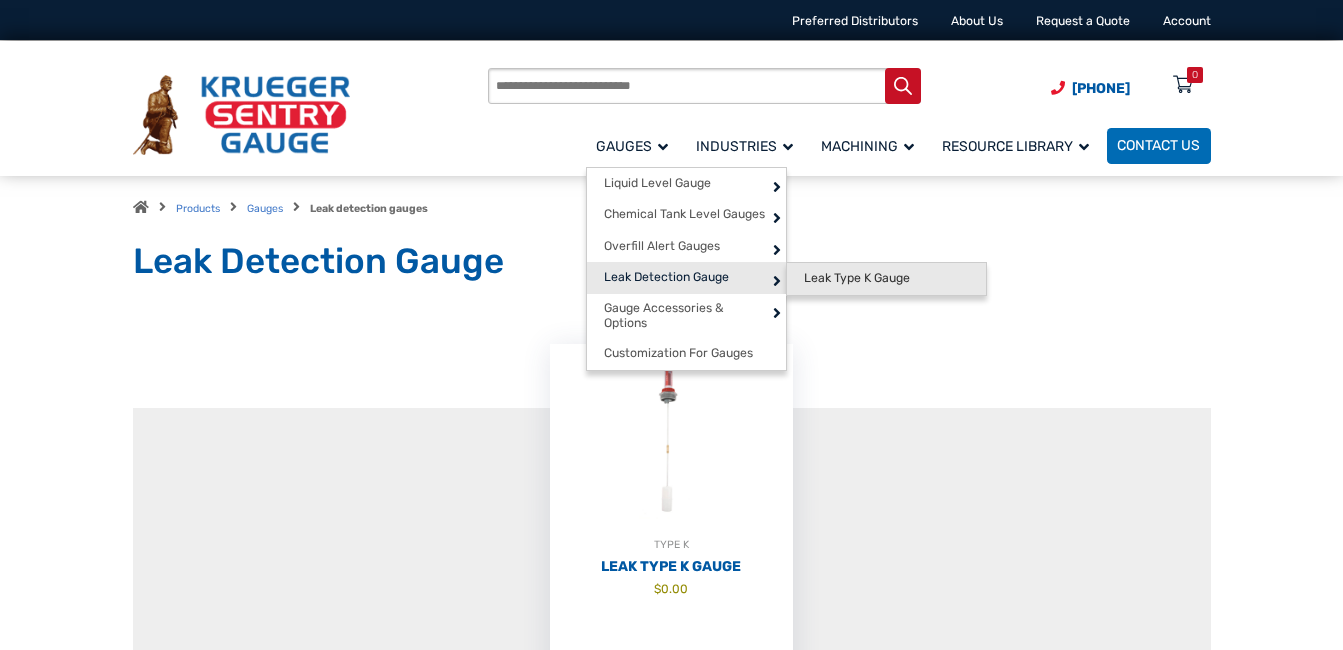 click on "Leak Type K Gauge" at bounding box center (857, 278) 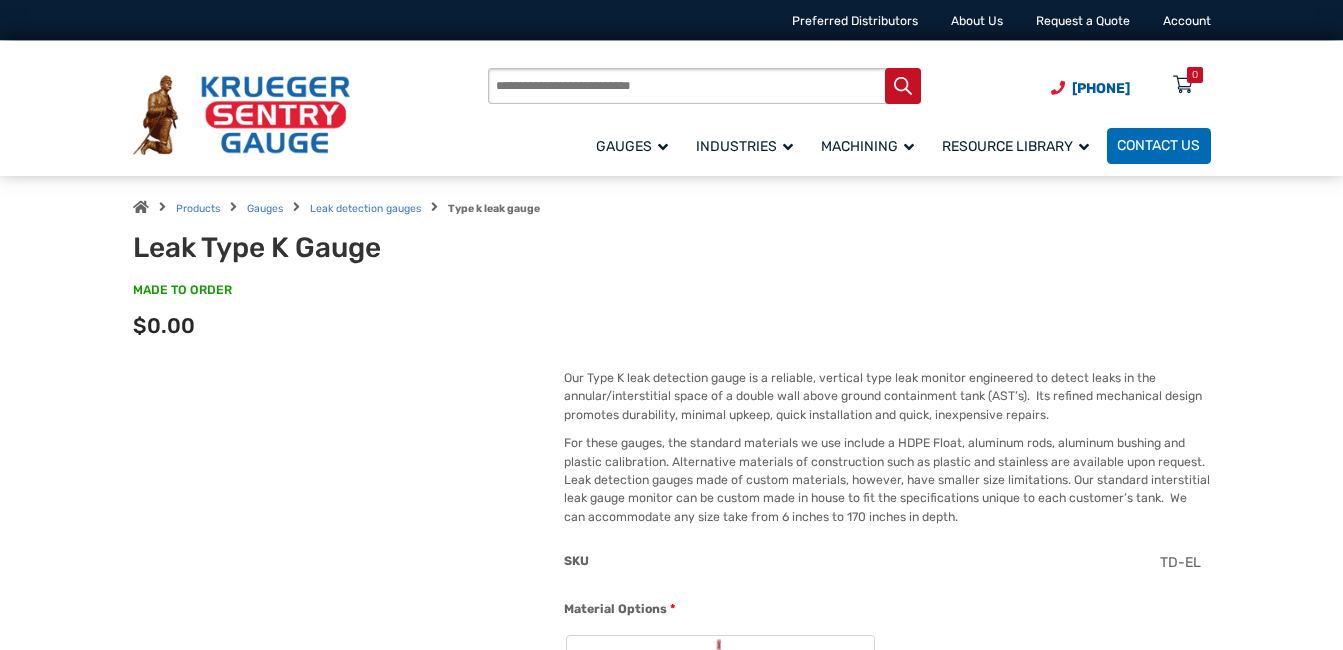 scroll, scrollTop: 0, scrollLeft: 0, axis: both 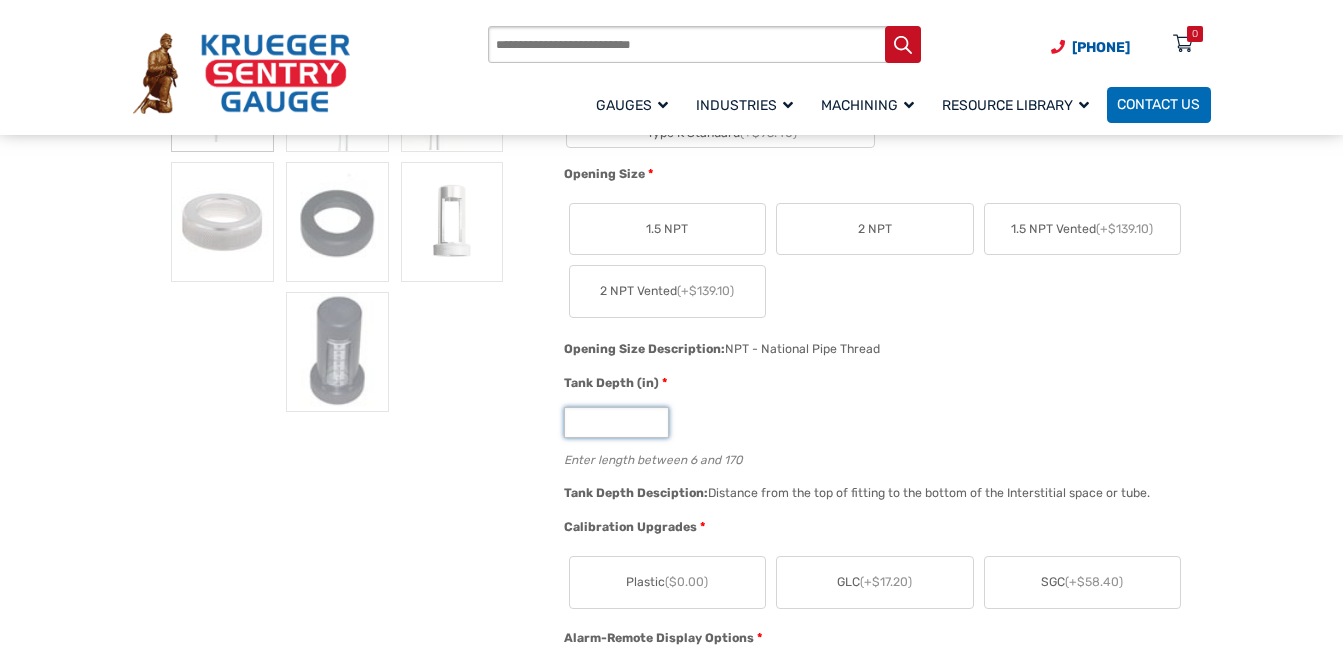 click on "*" at bounding box center (616, 422) 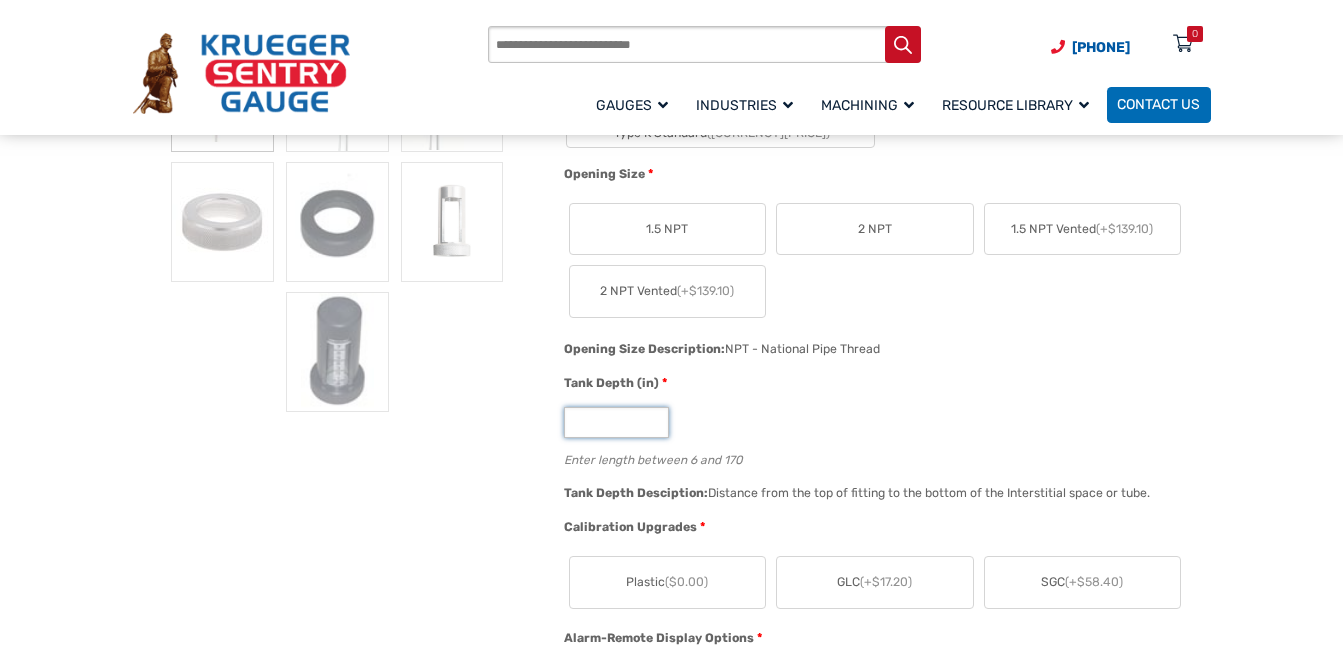 click on "**" at bounding box center (616, 422) 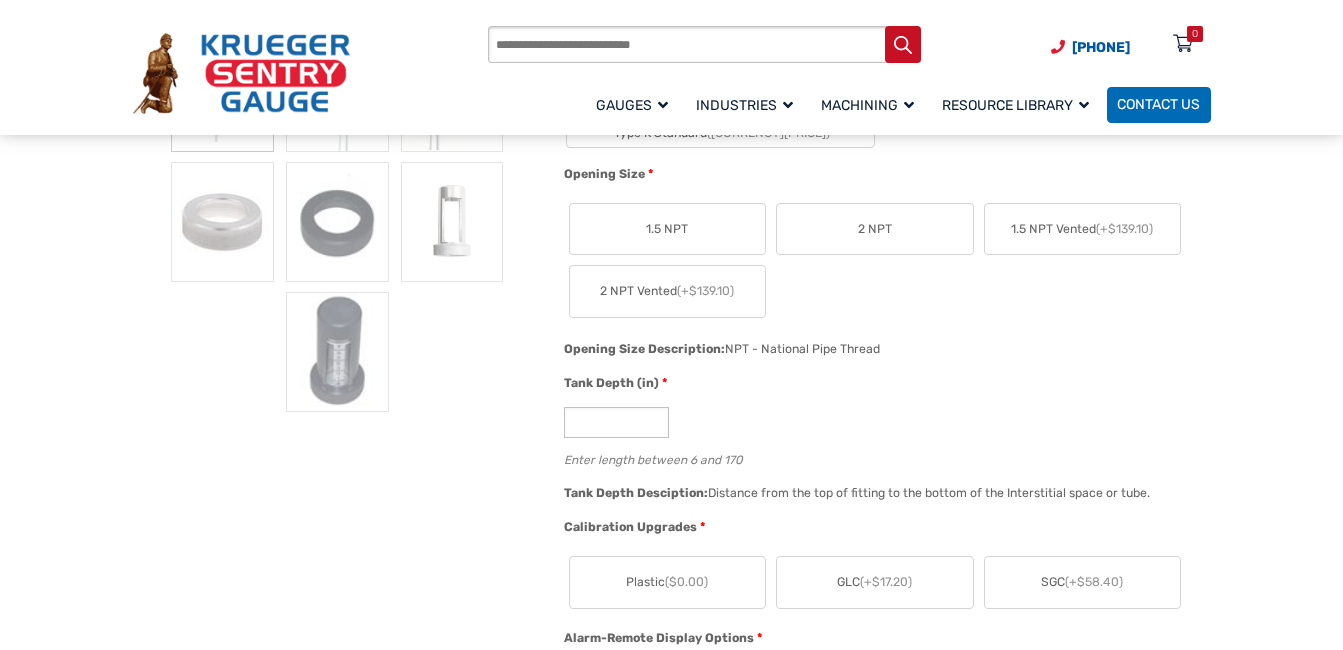 click on "2 NPT" at bounding box center (875, 229) 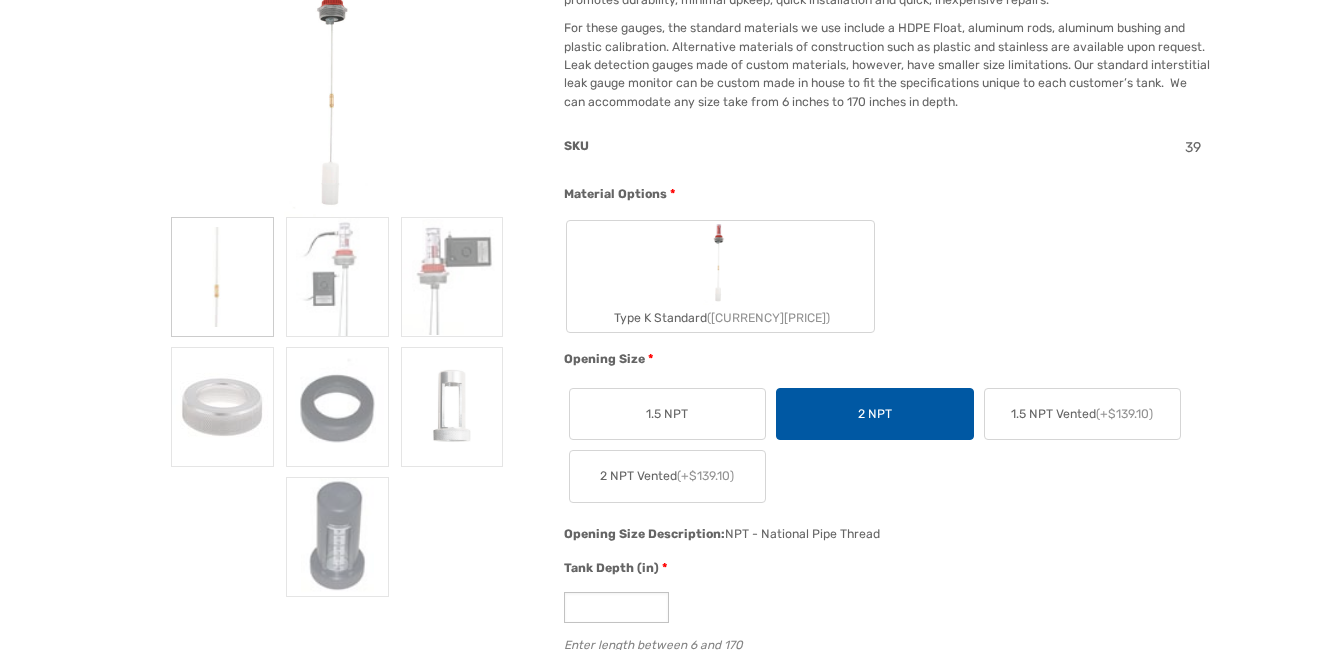 scroll, scrollTop: 0, scrollLeft: 0, axis: both 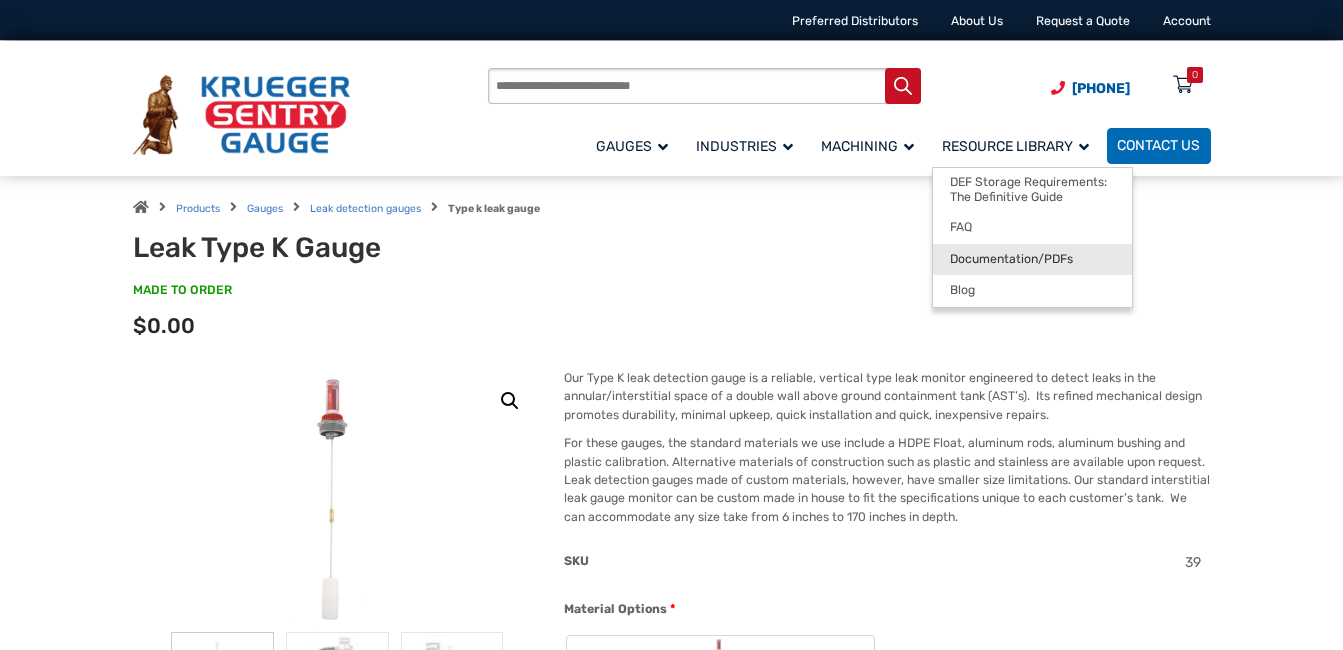 click on "Documentation/PDFs" at bounding box center [1011, 259] 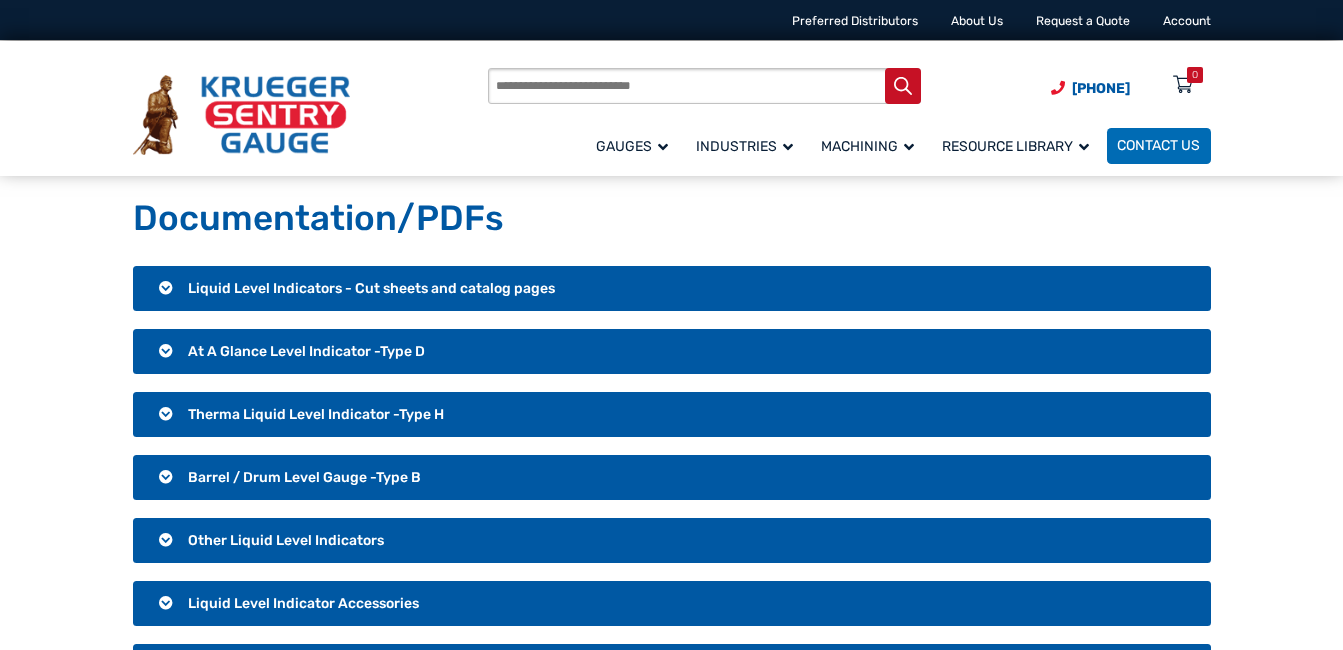scroll, scrollTop: 0, scrollLeft: 0, axis: both 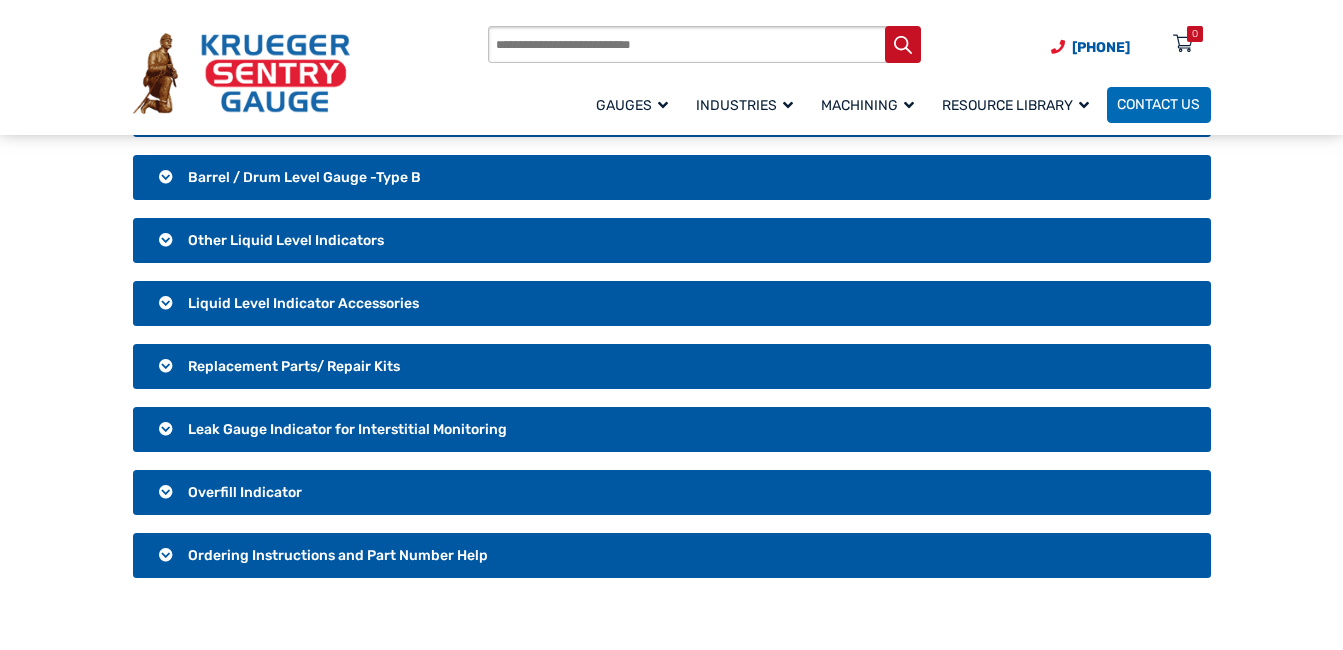 click on "Leak Gauge Indicator for Interstitial Monitoring" at bounding box center [347, 429] 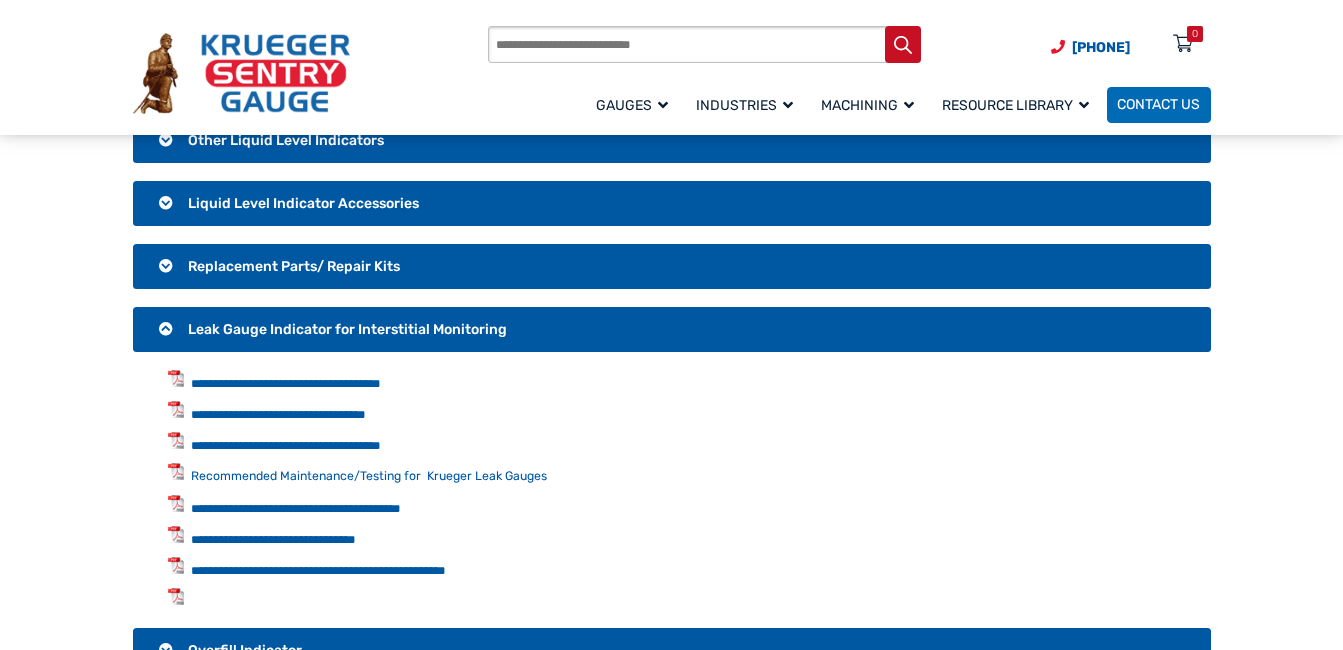 scroll, scrollTop: 500, scrollLeft: 0, axis: vertical 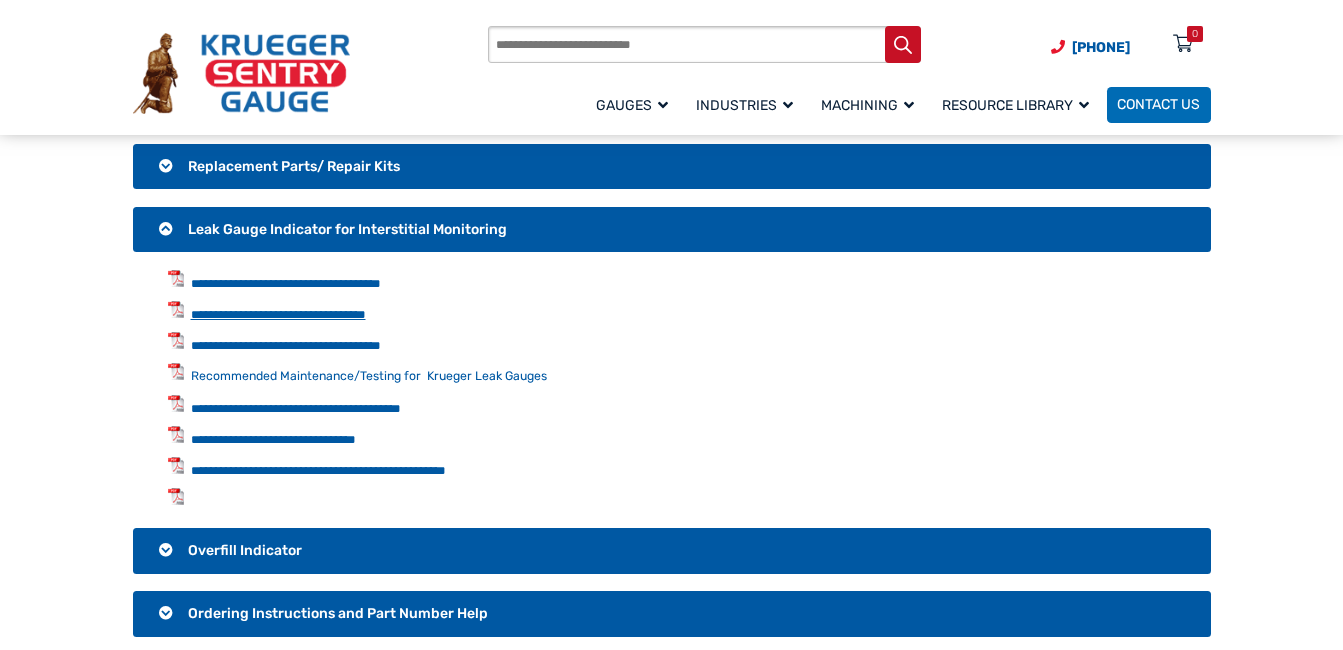 click on "**********" at bounding box center (278, 314) 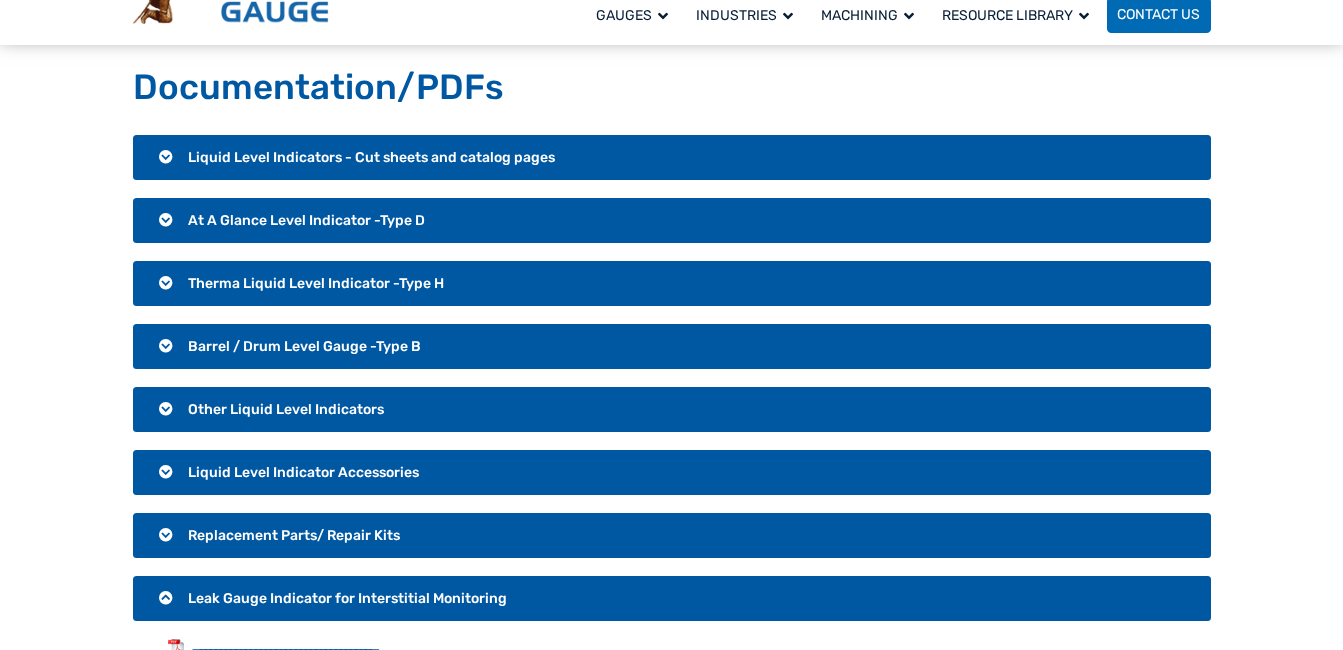 scroll, scrollTop: 0, scrollLeft: 0, axis: both 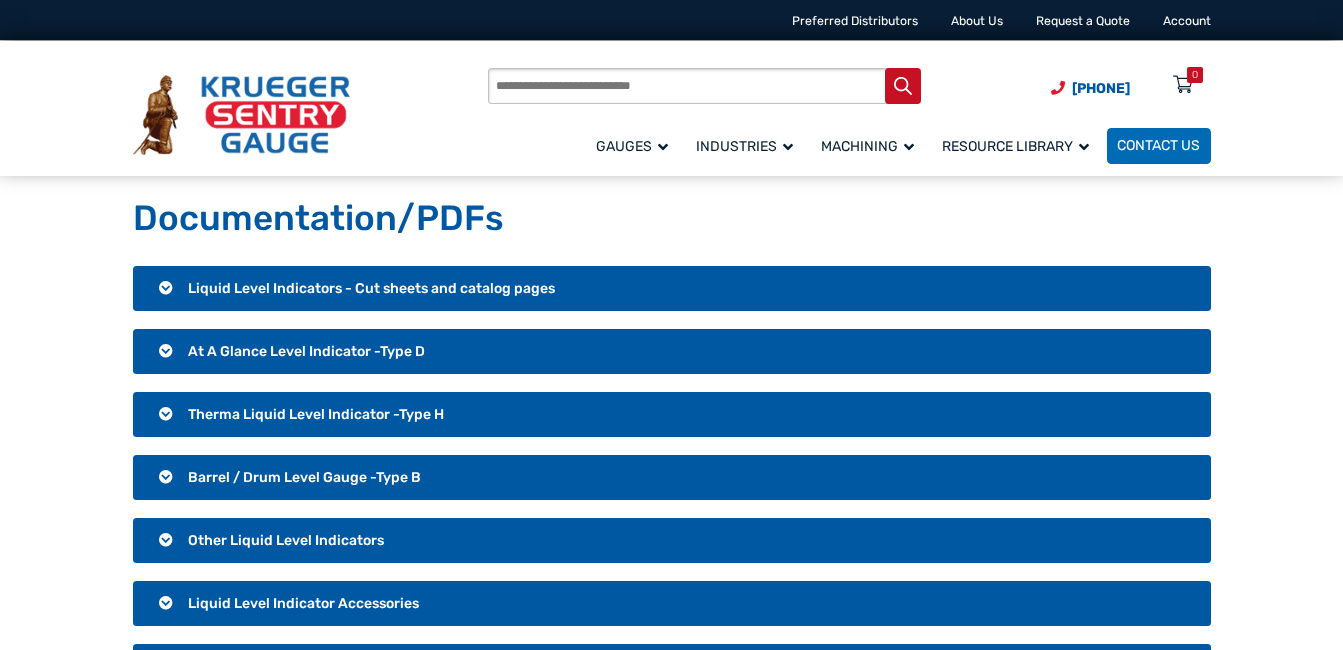 click on "At A Glance Level Indicator -Type D" at bounding box center [306, 351] 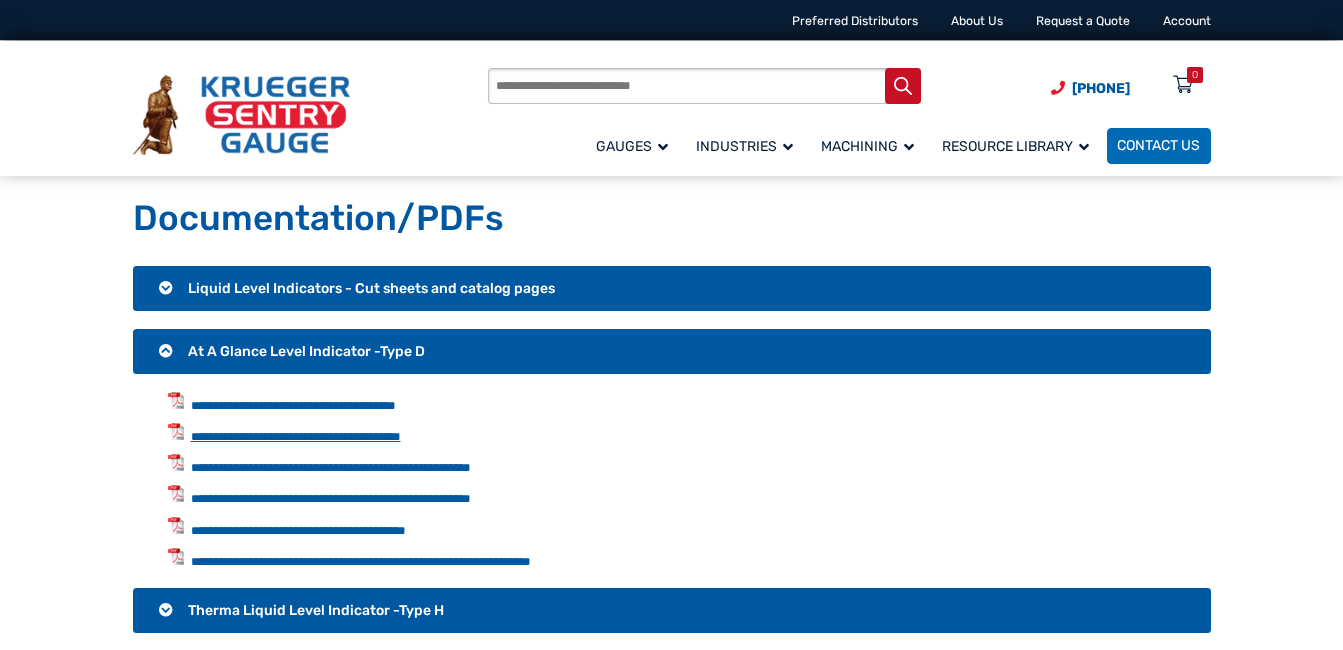 click on "**********" at bounding box center [296, 436] 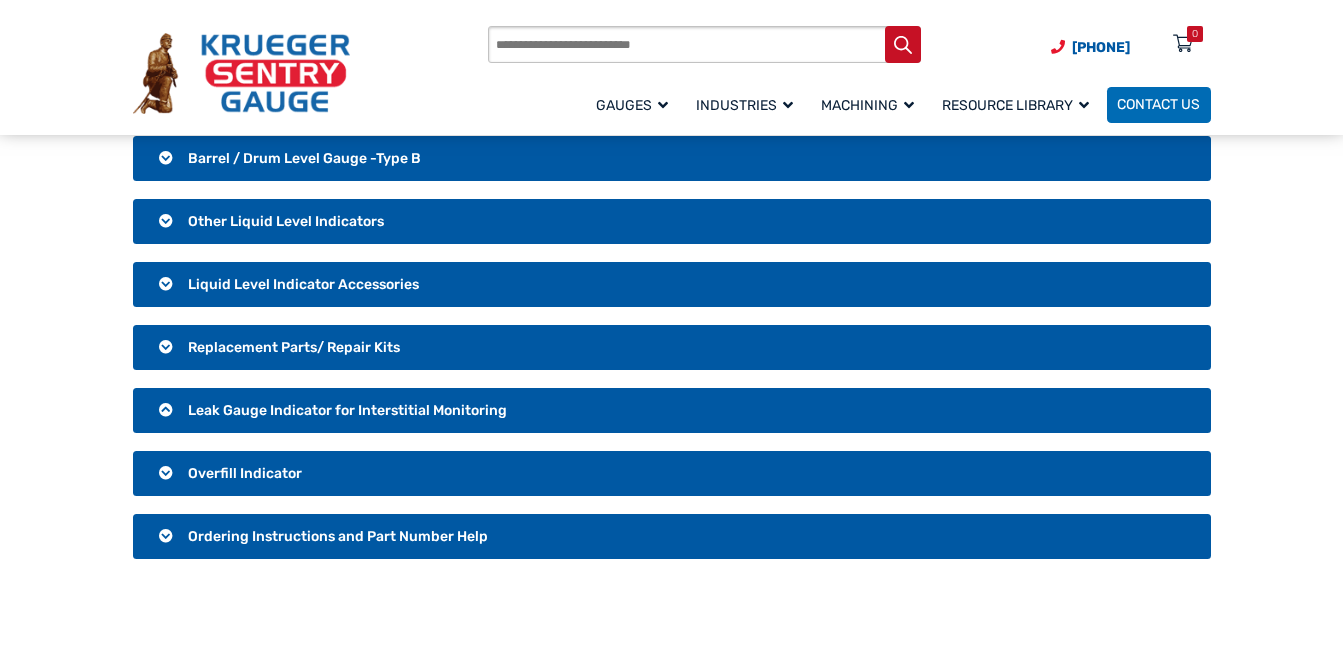 scroll, scrollTop: 0, scrollLeft: 0, axis: both 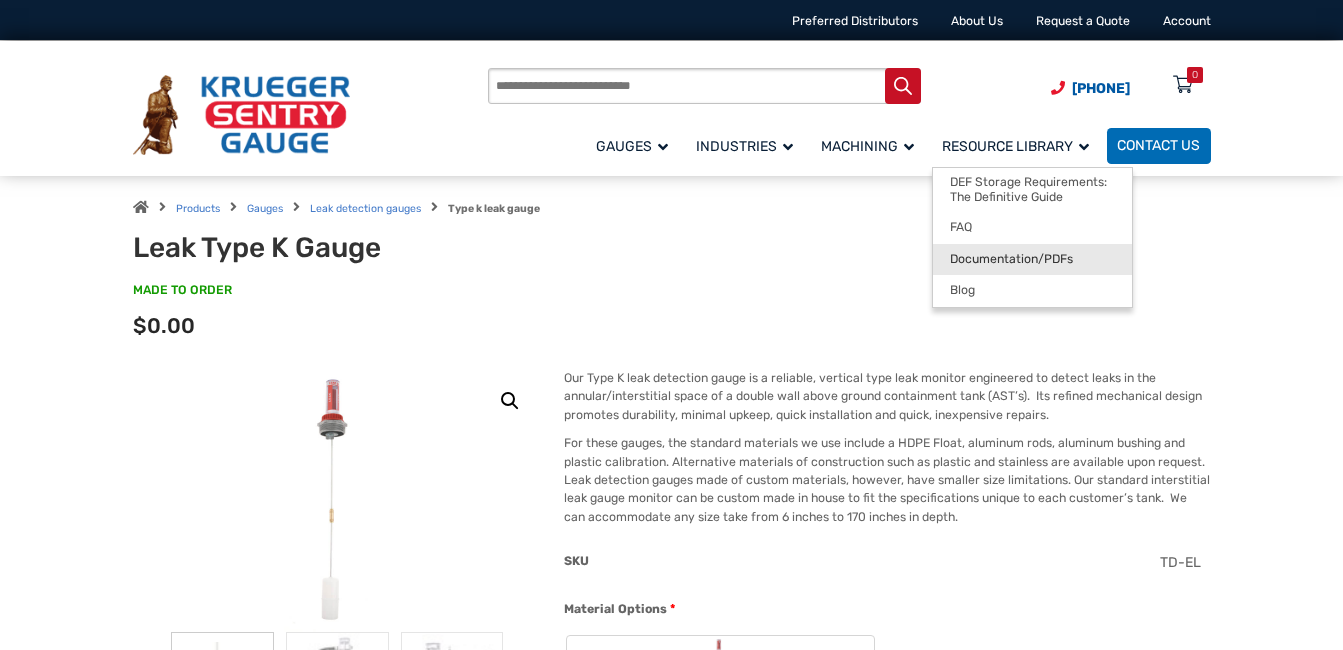 click on "Documentation/PDFs" at bounding box center [1011, 259] 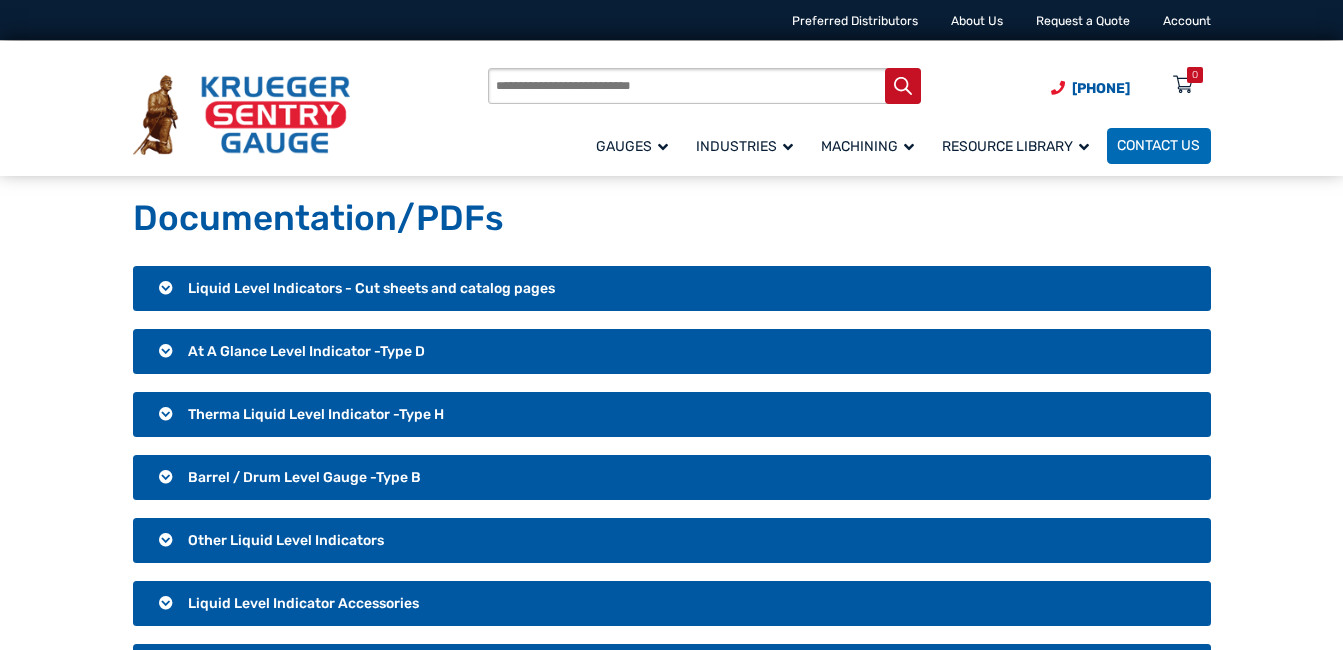 scroll, scrollTop: 0, scrollLeft: 0, axis: both 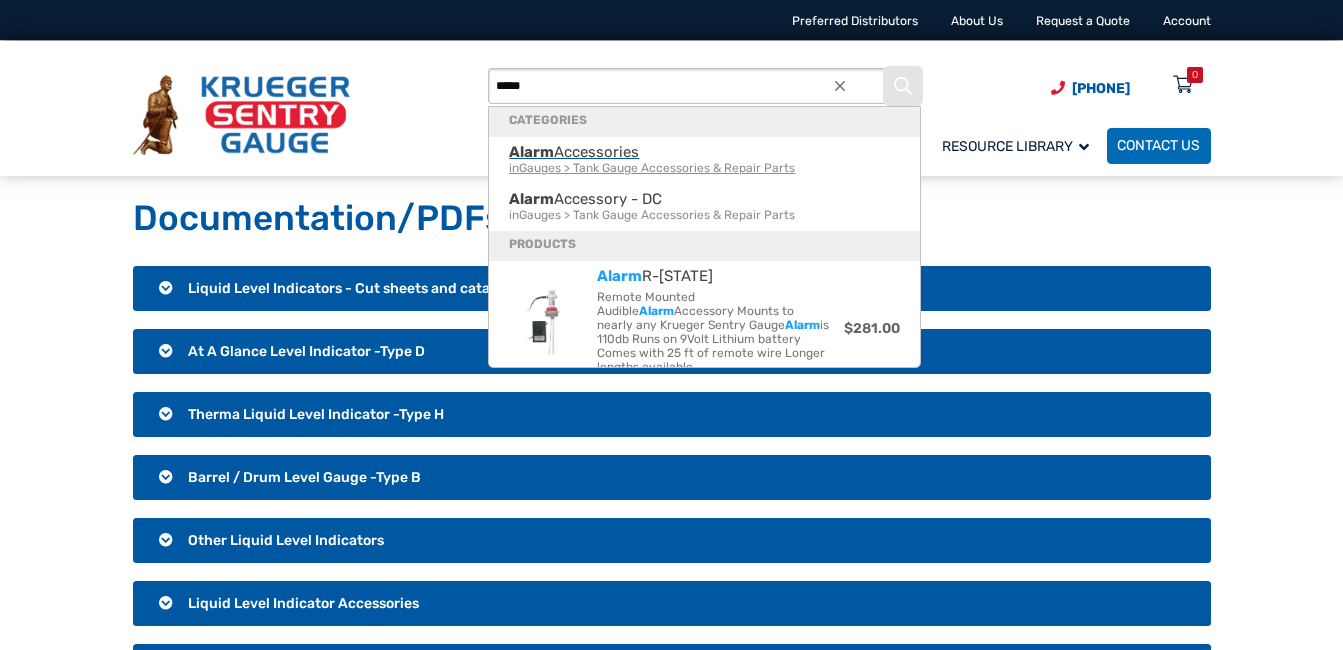 type on "*****" 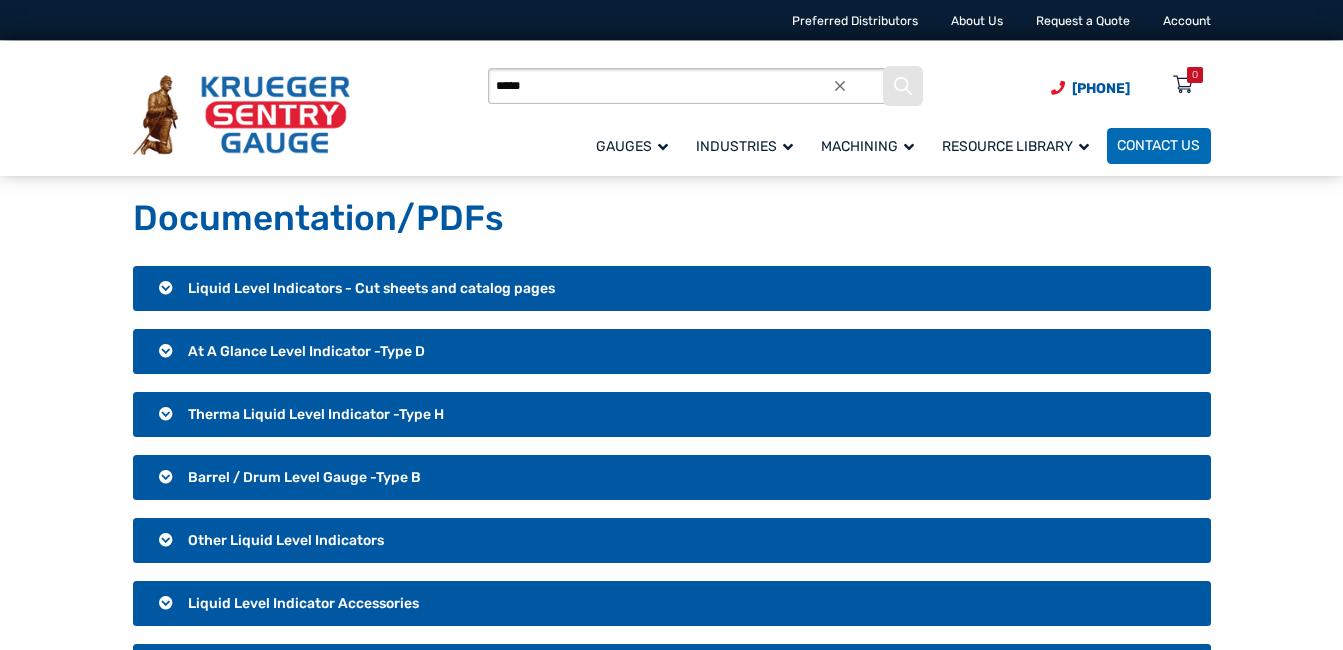 click at bounding box center (903, 86) 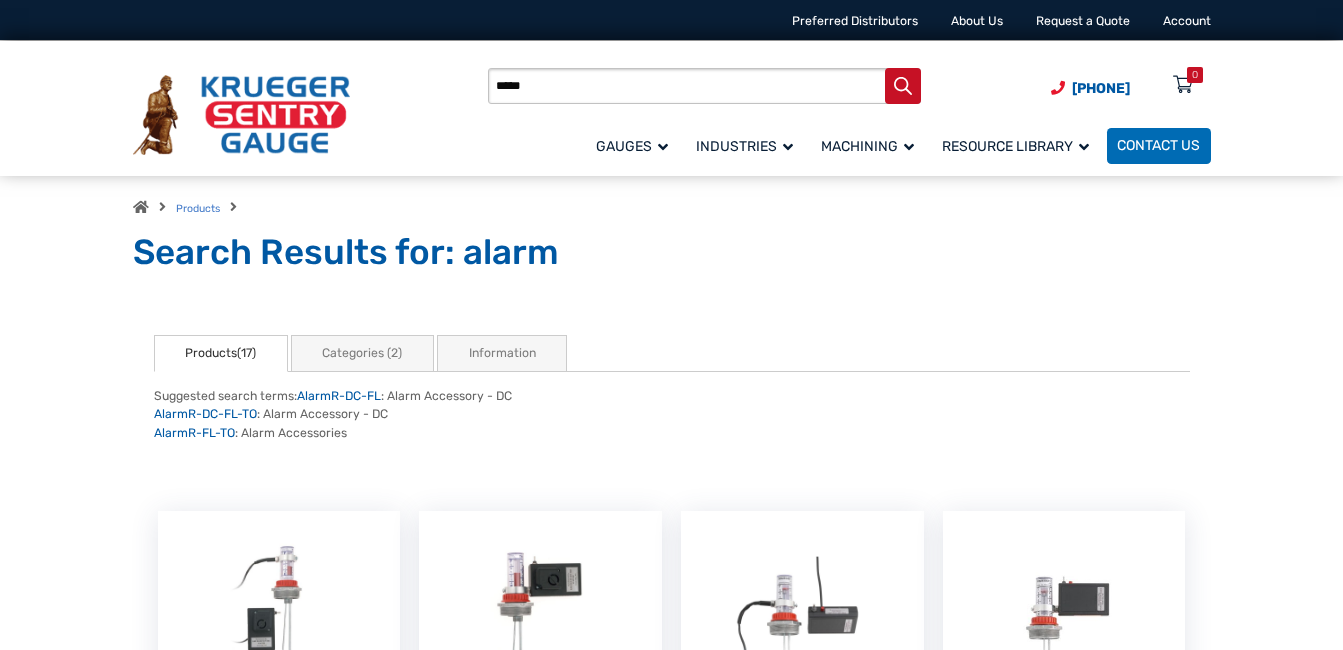 scroll, scrollTop: 0, scrollLeft: 0, axis: both 